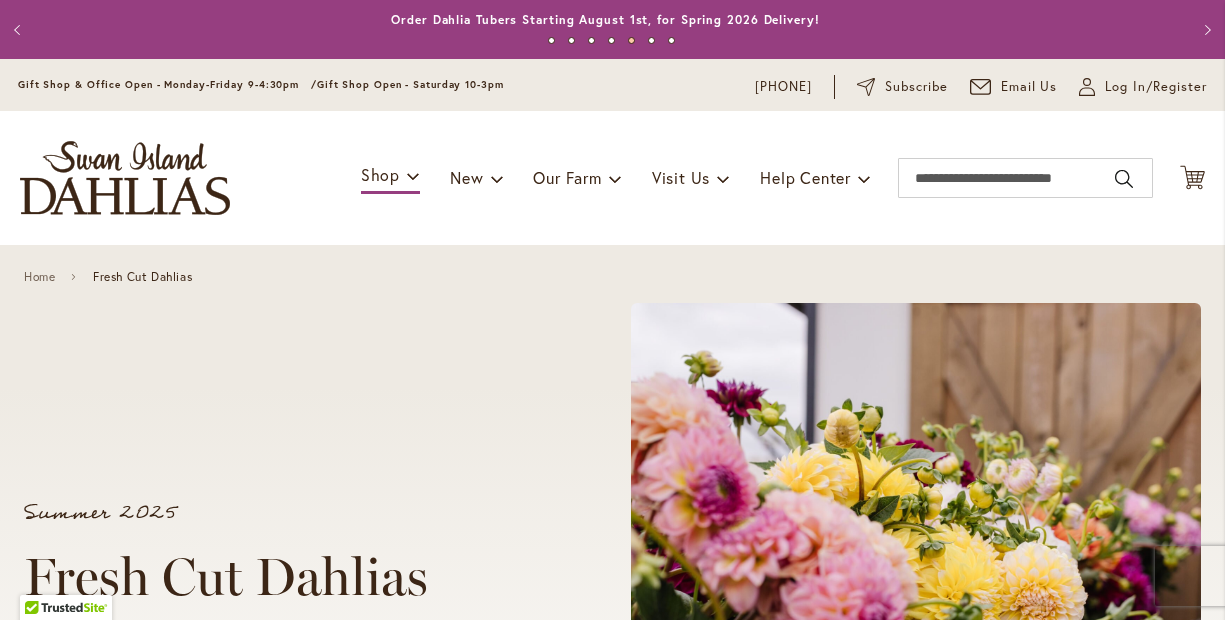 scroll, scrollTop: 0, scrollLeft: 0, axis: both 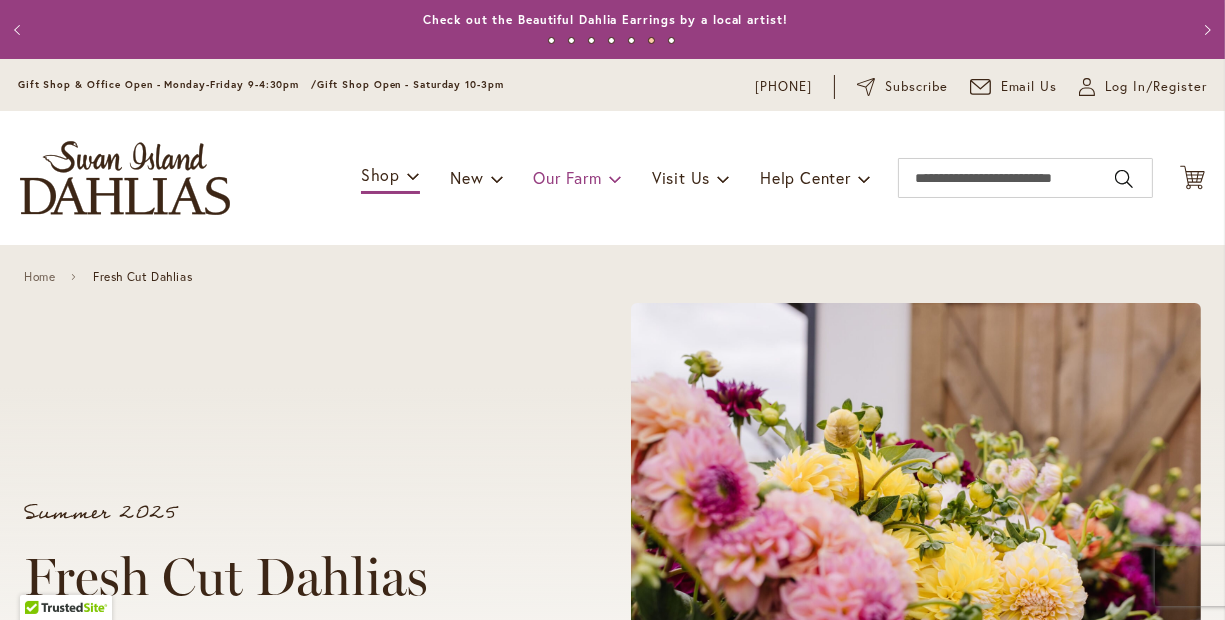 click on "Our Farm" at bounding box center [577, 178] 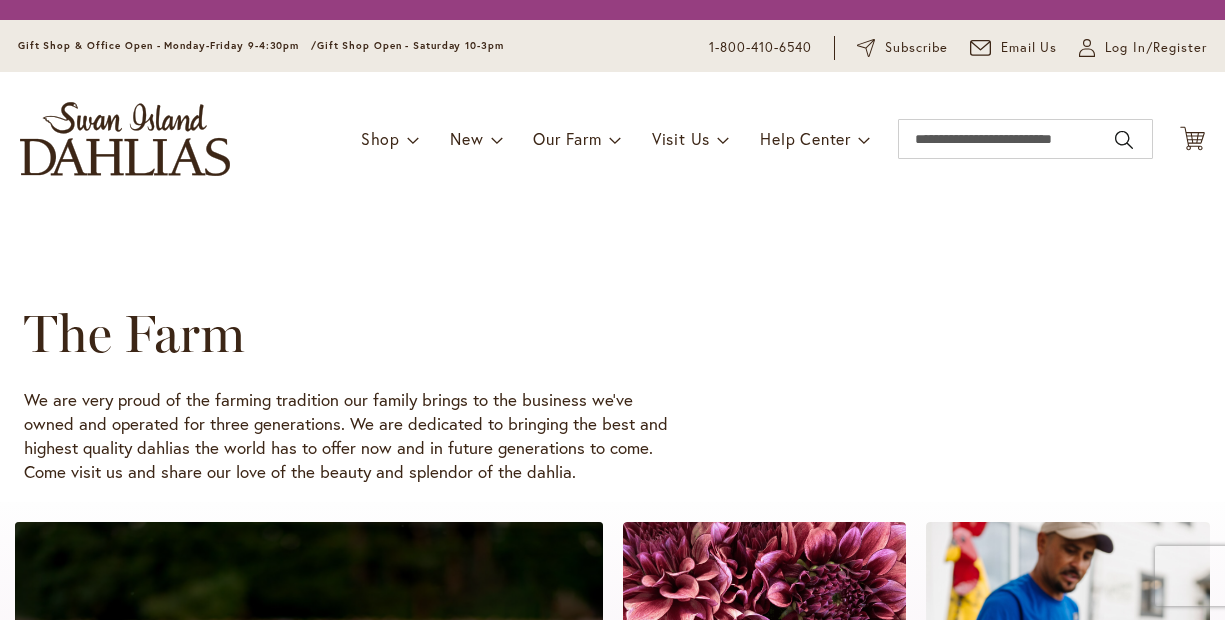 scroll, scrollTop: 0, scrollLeft: 0, axis: both 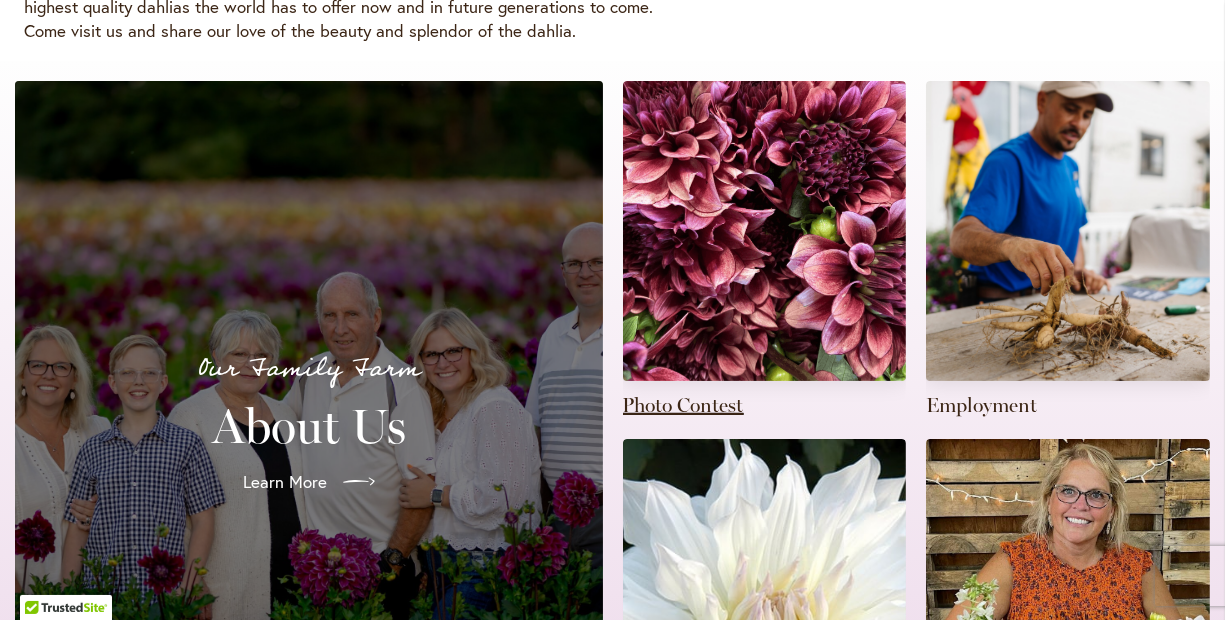 click at bounding box center (765, 250) 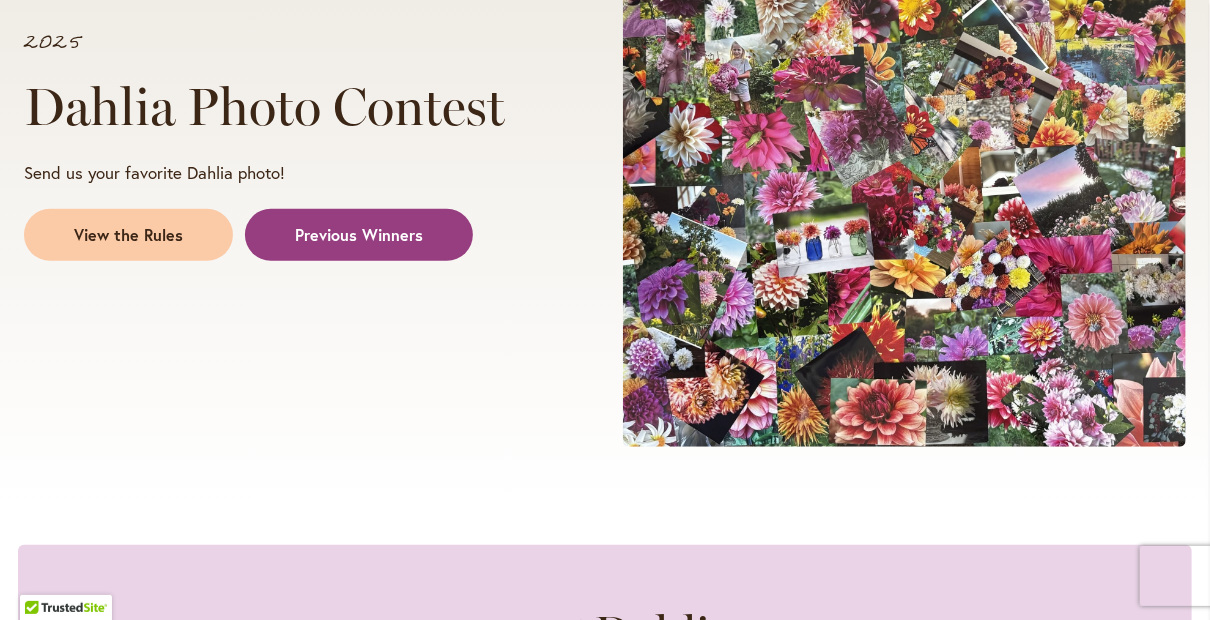 scroll, scrollTop: 459, scrollLeft: 0, axis: vertical 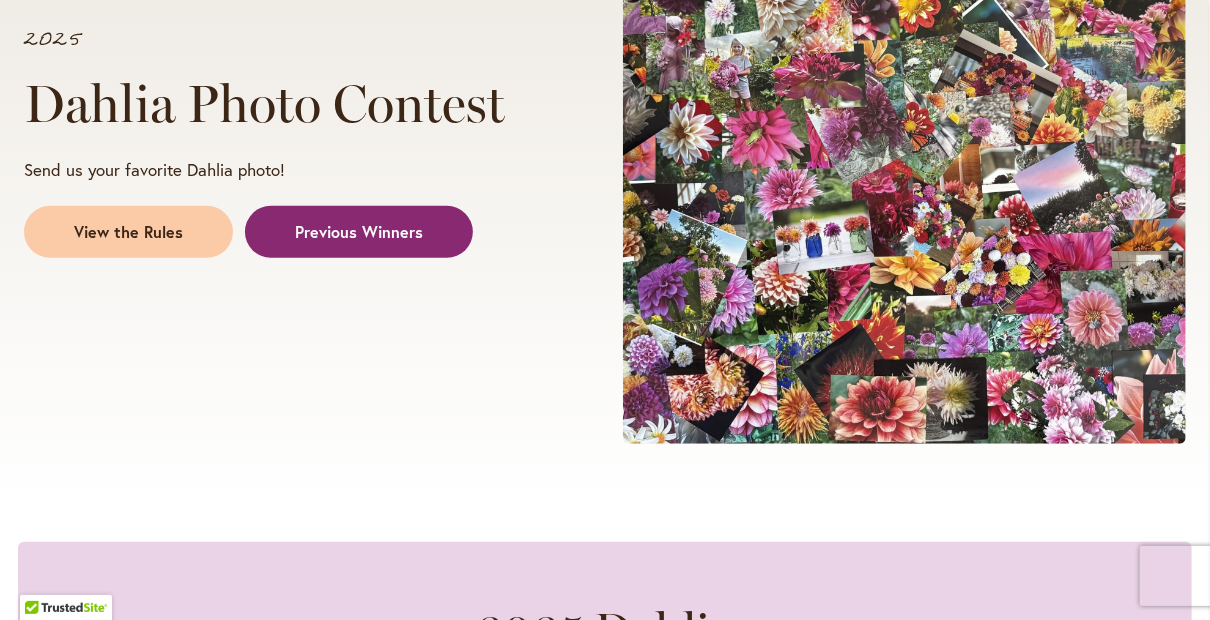 click on "Previous Winners" at bounding box center [359, 232] 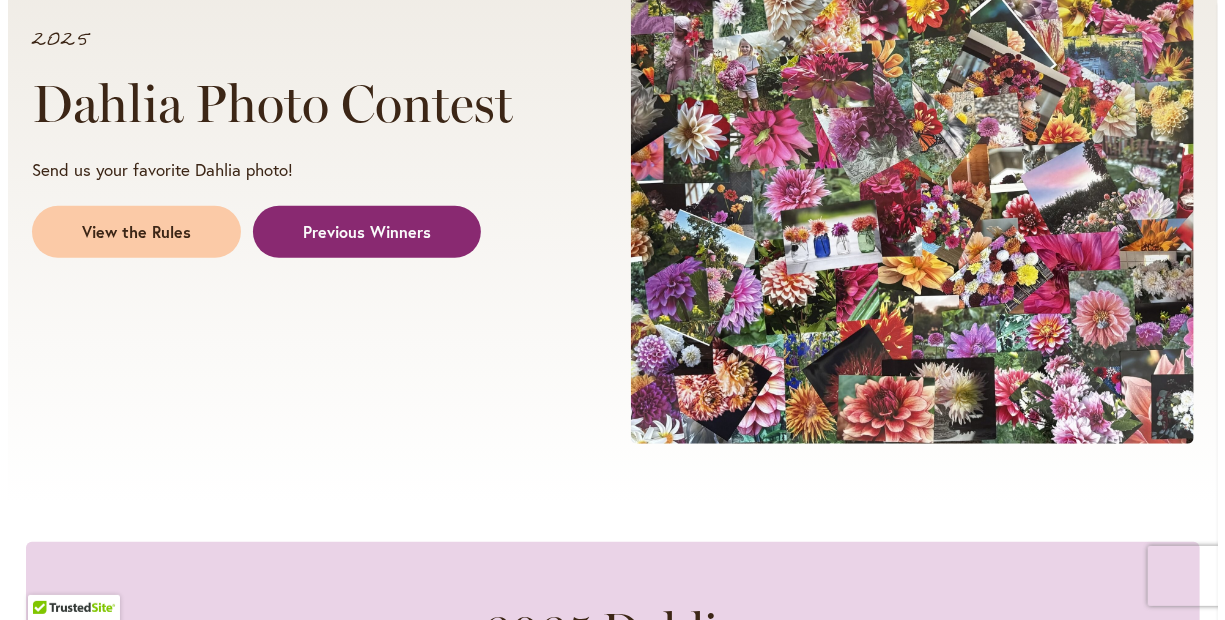 scroll, scrollTop: 1951, scrollLeft: 0, axis: vertical 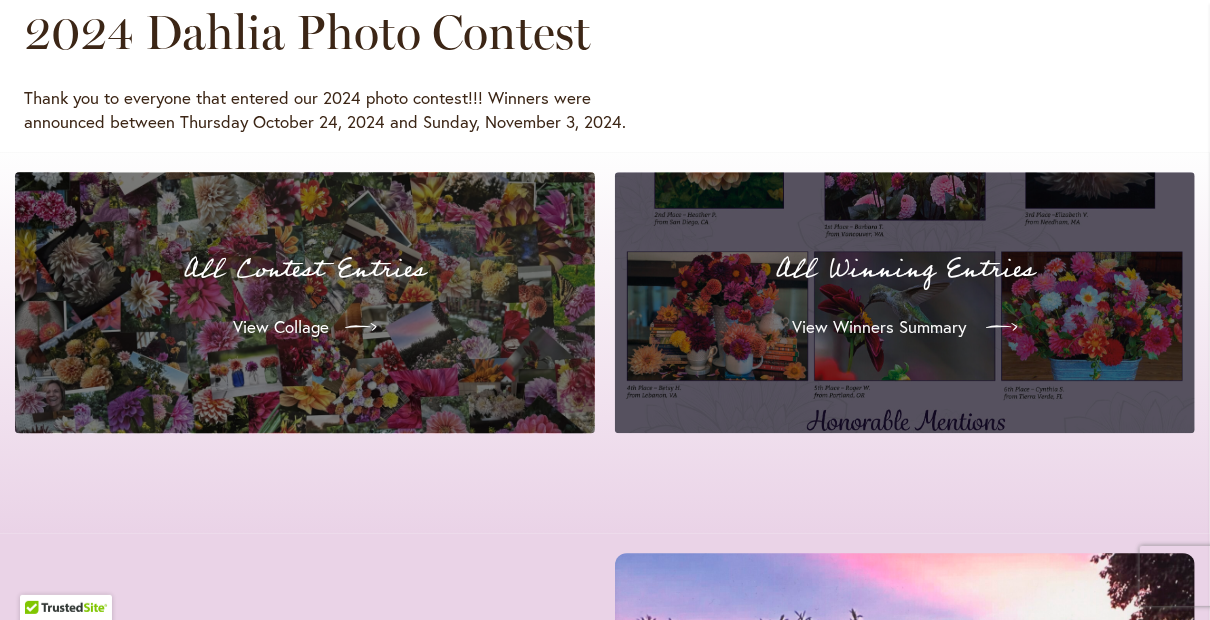 click on "View Winners Summary" at bounding box center (879, 327) 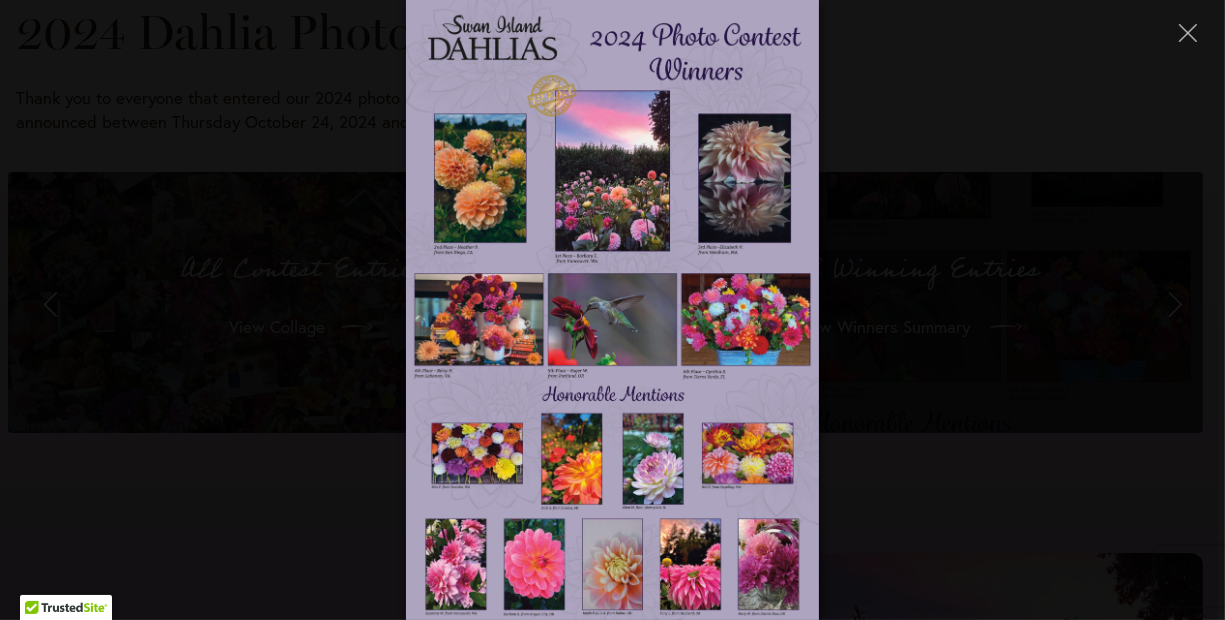click at bounding box center [612, 310] 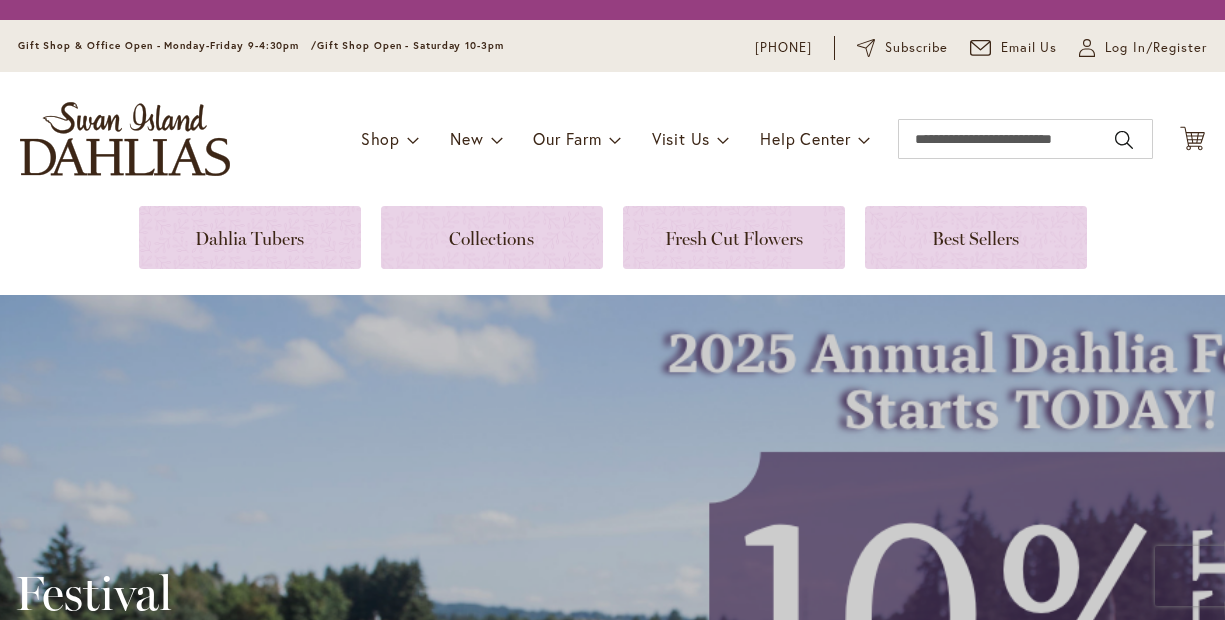 scroll, scrollTop: 0, scrollLeft: 0, axis: both 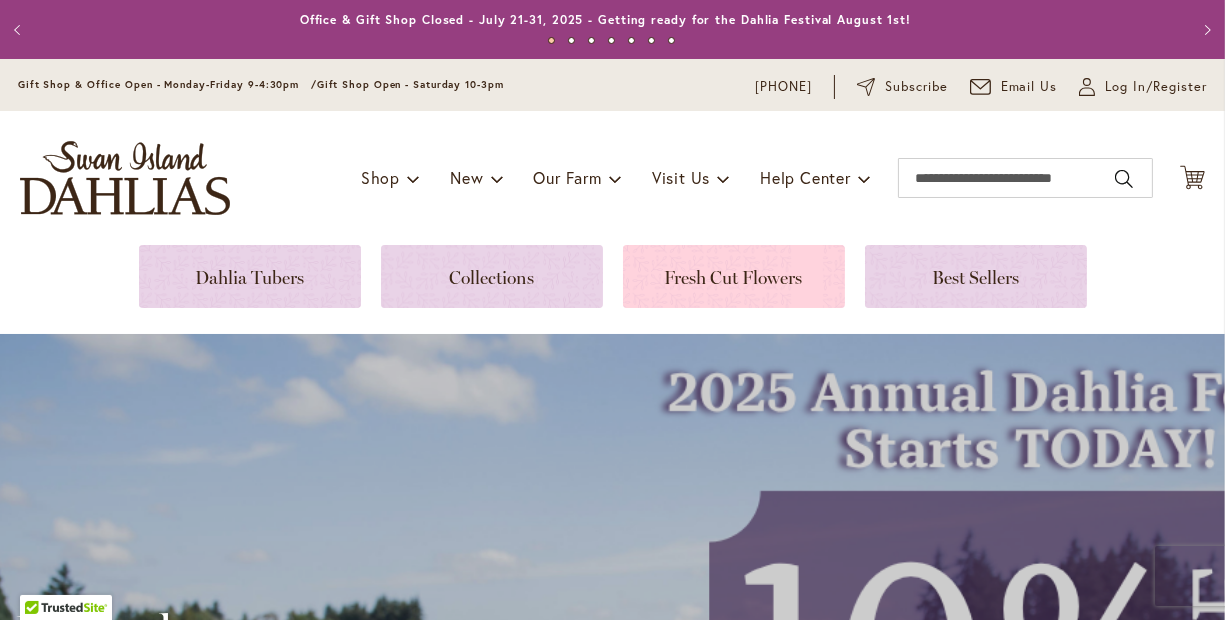 click at bounding box center (734, 276) 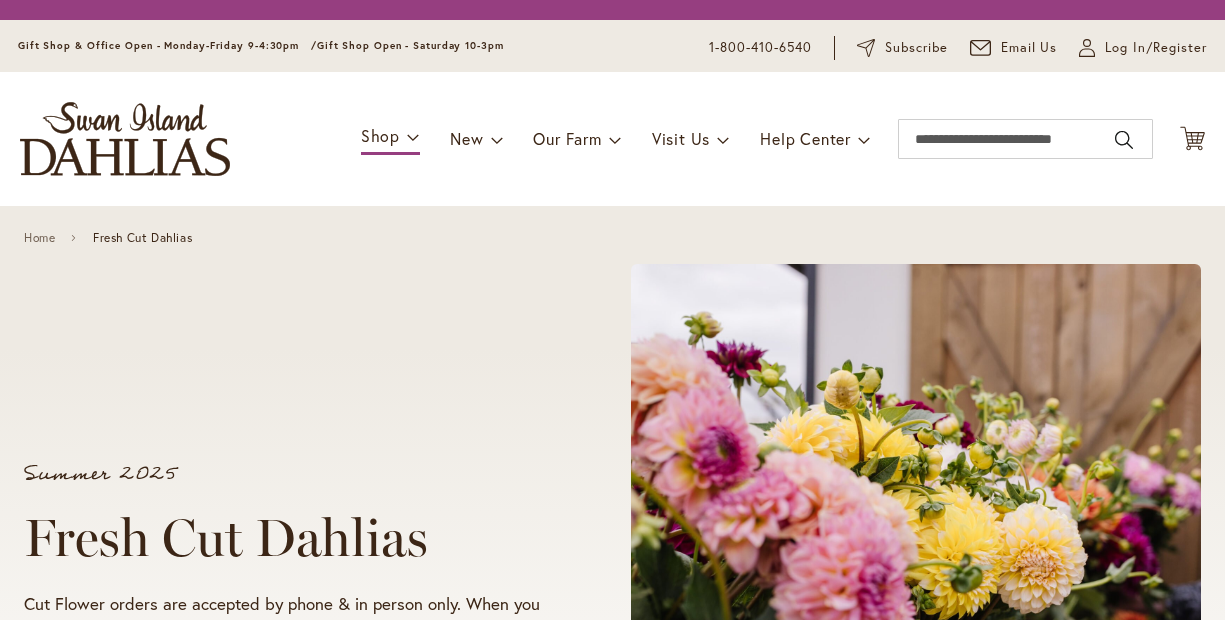 scroll, scrollTop: 0, scrollLeft: 0, axis: both 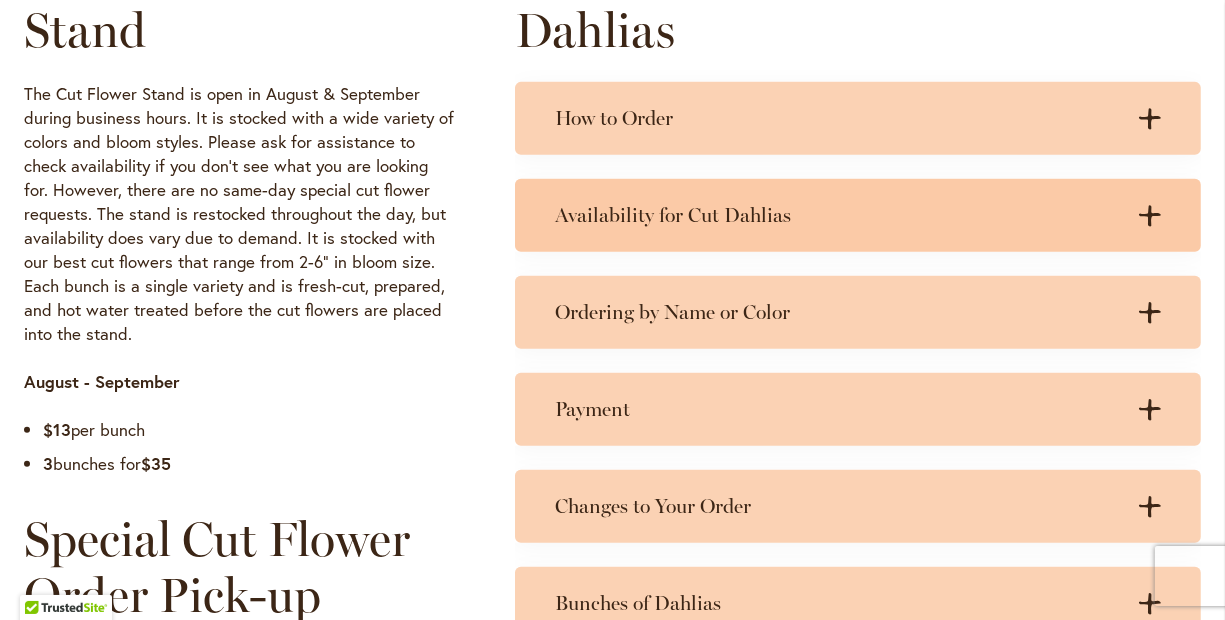 click 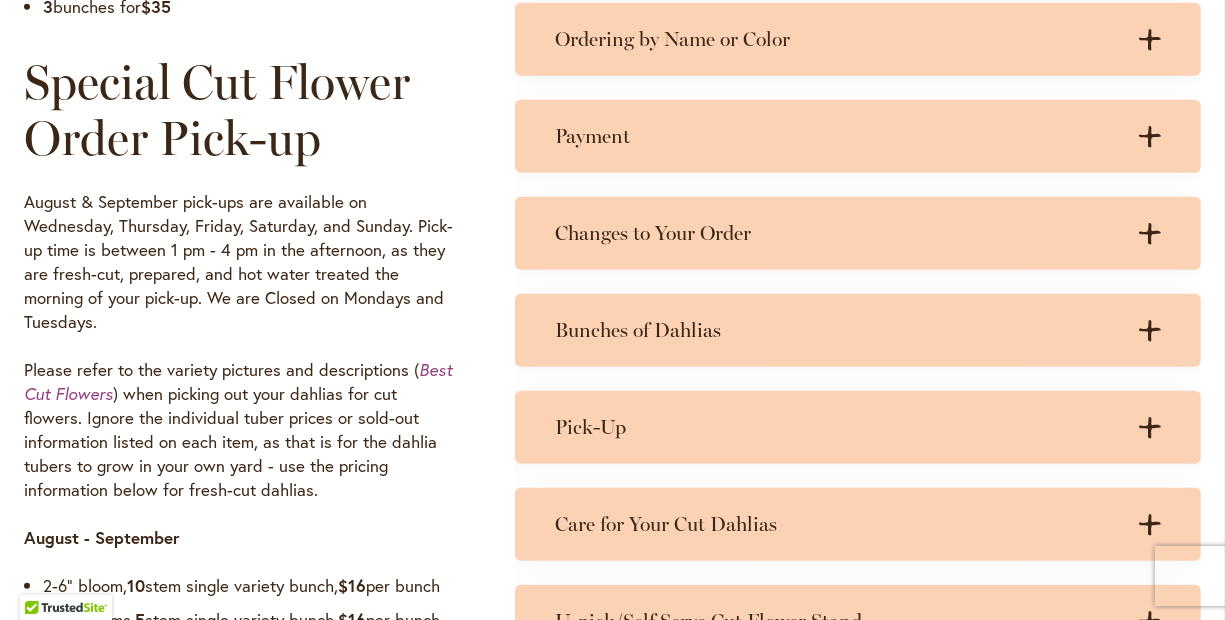 scroll, scrollTop: 1537, scrollLeft: 0, axis: vertical 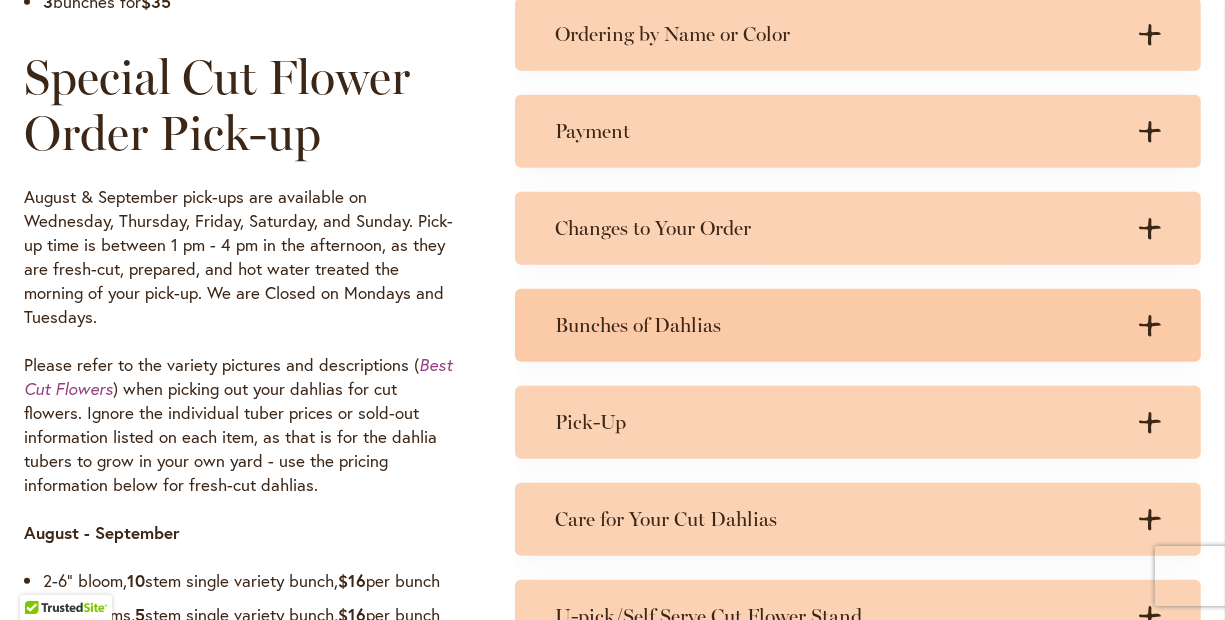 click on ".cls-1 {
fill: #3c2616;
stroke-width: 0px;
}" 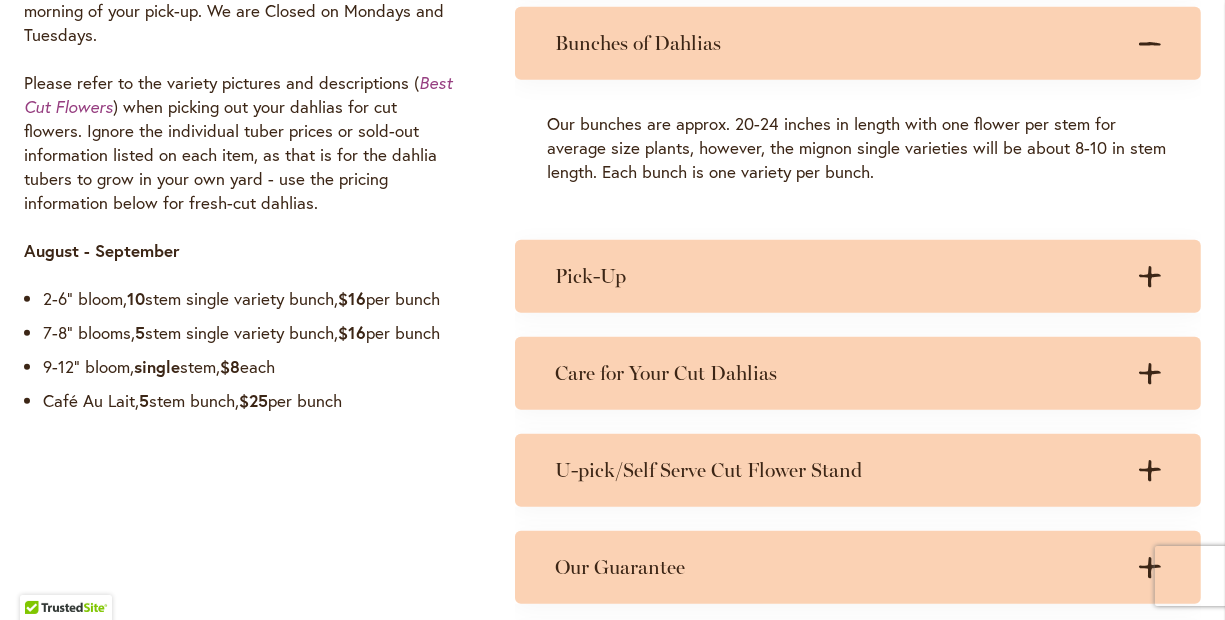 scroll, scrollTop: 1820, scrollLeft: 0, axis: vertical 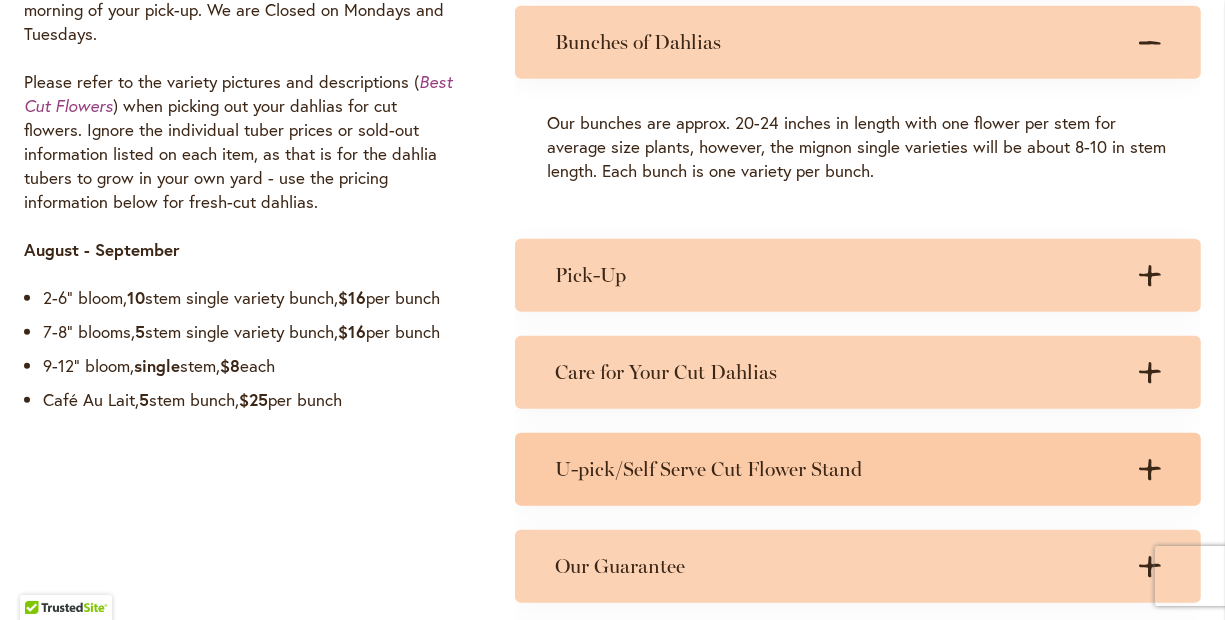click on ".cls-1 {
fill: #3c2616;
stroke-width: 0px;
}" 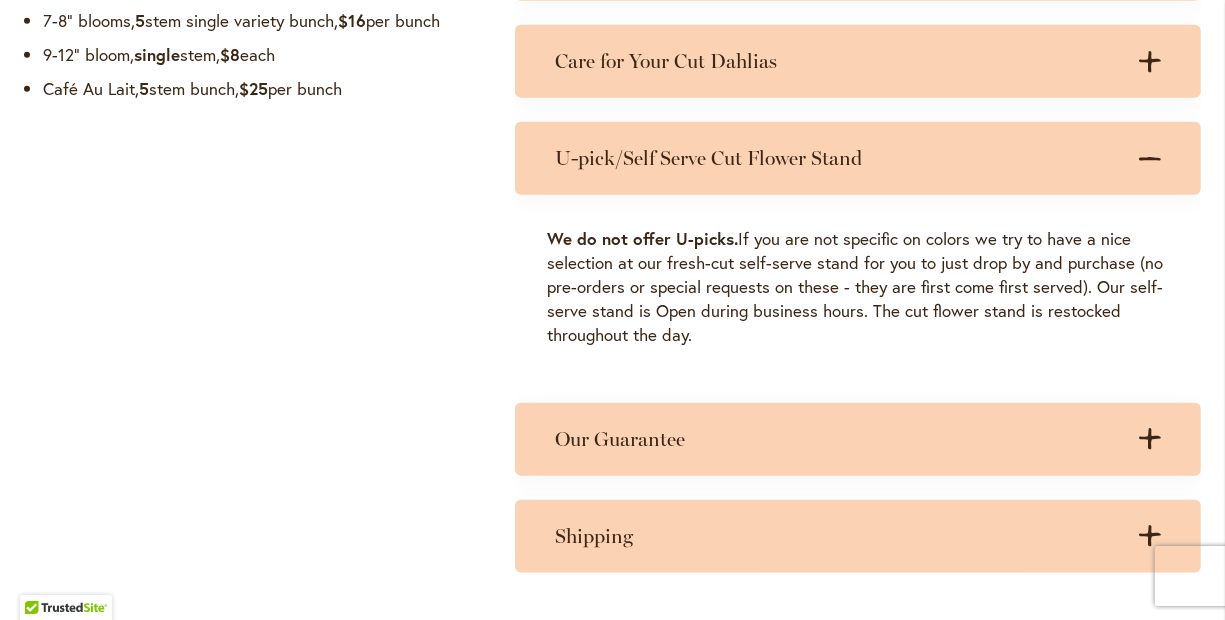 scroll, scrollTop: 2172, scrollLeft: 0, axis: vertical 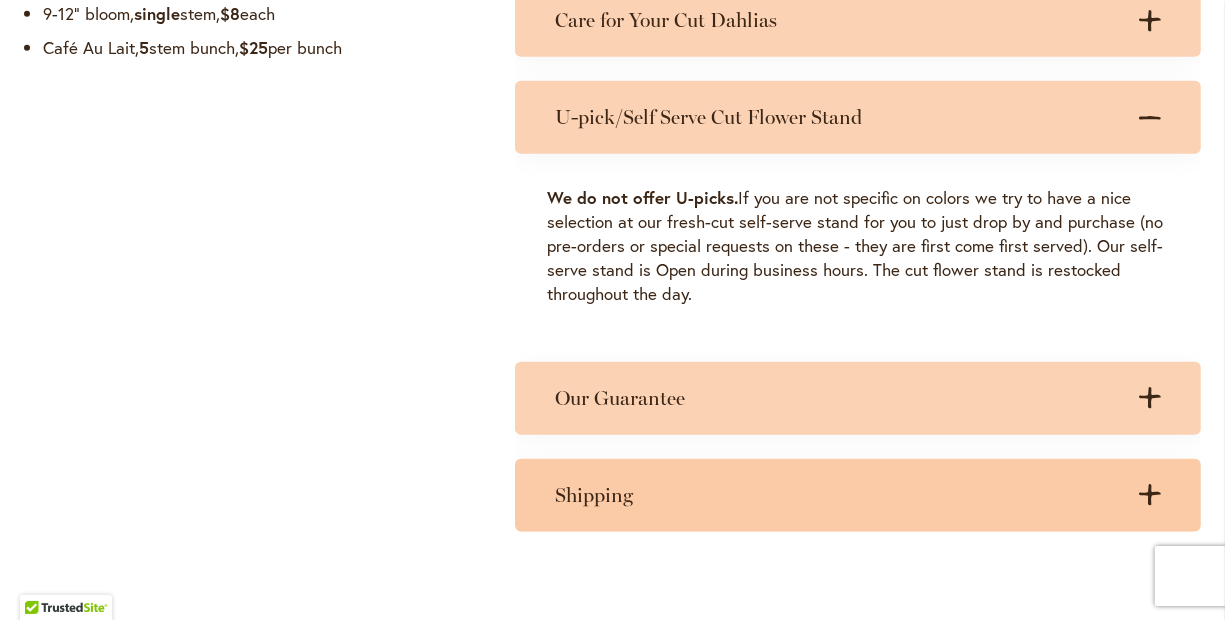 click on "Shipping" at bounding box center [838, 495] 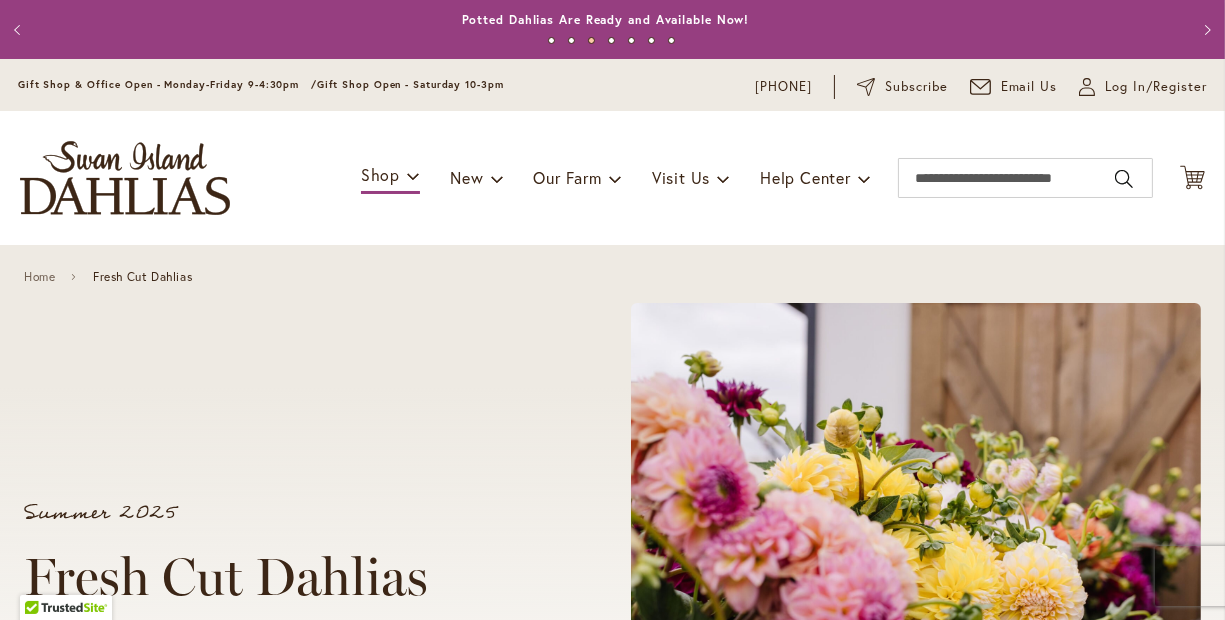 scroll, scrollTop: 1, scrollLeft: 0, axis: vertical 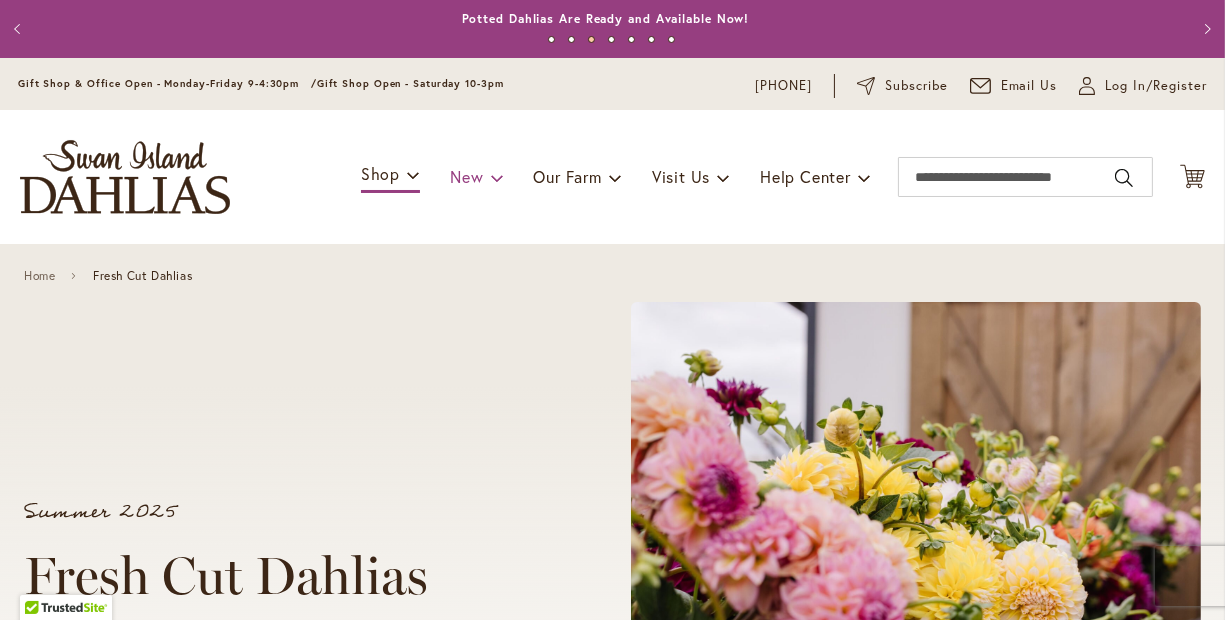 click on "New" at bounding box center (466, 176) 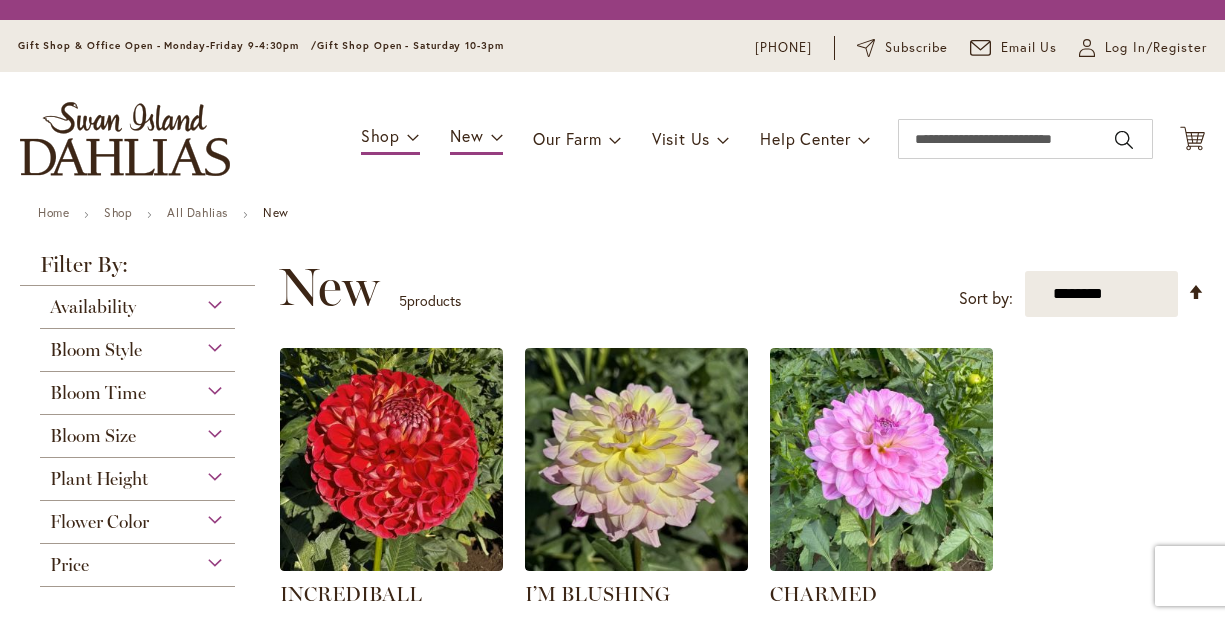 scroll, scrollTop: 0, scrollLeft: 0, axis: both 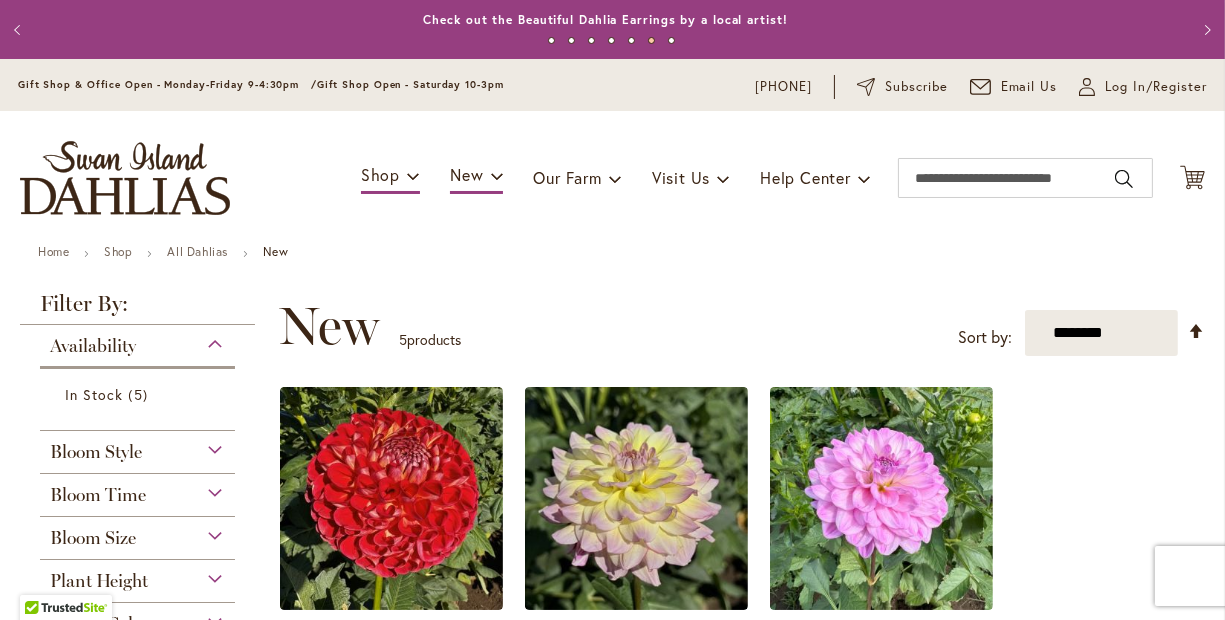 click on "Gift Shop Open - Saturday 10-3pm" at bounding box center [410, 84] 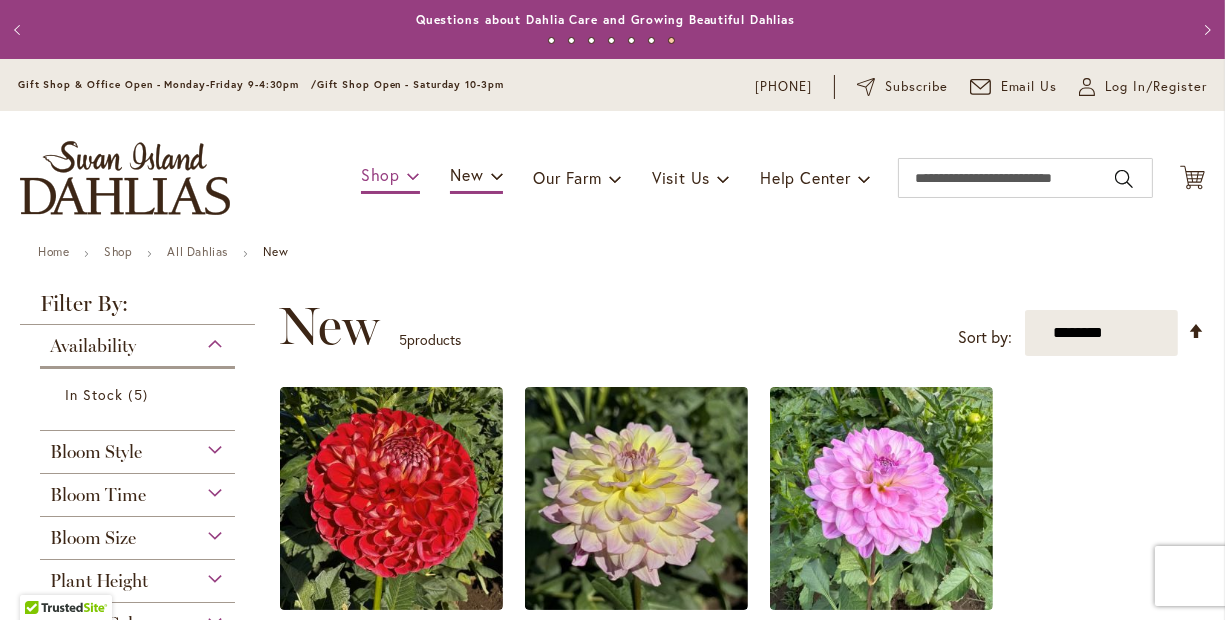 click at bounding box center (413, 175) 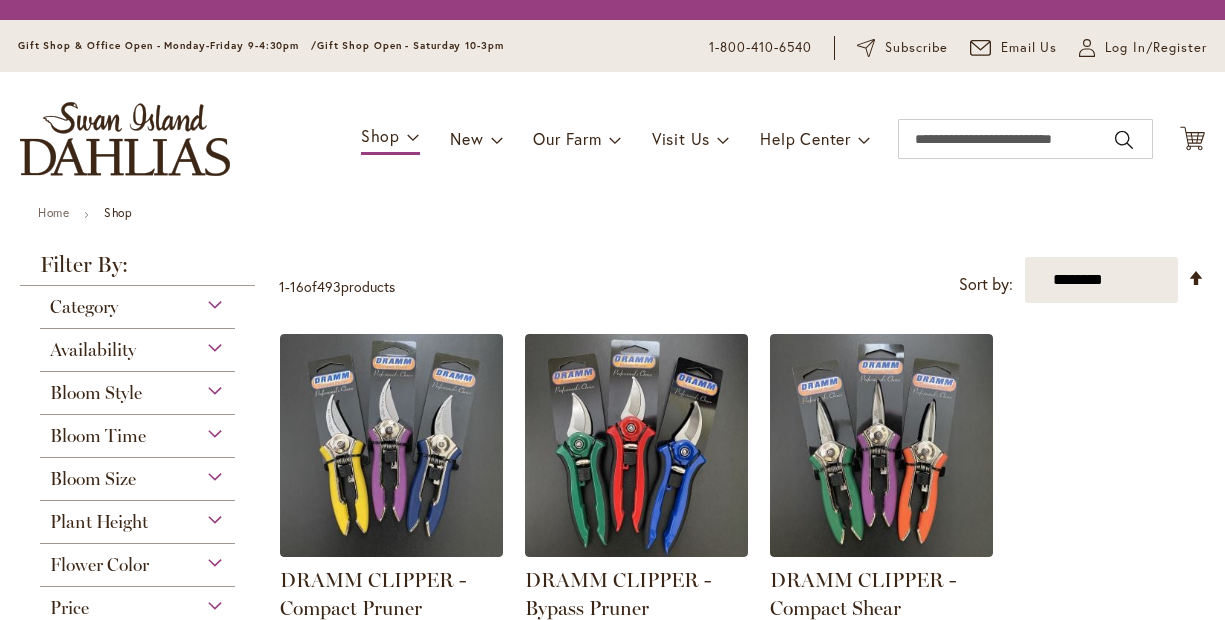 scroll, scrollTop: 0, scrollLeft: 0, axis: both 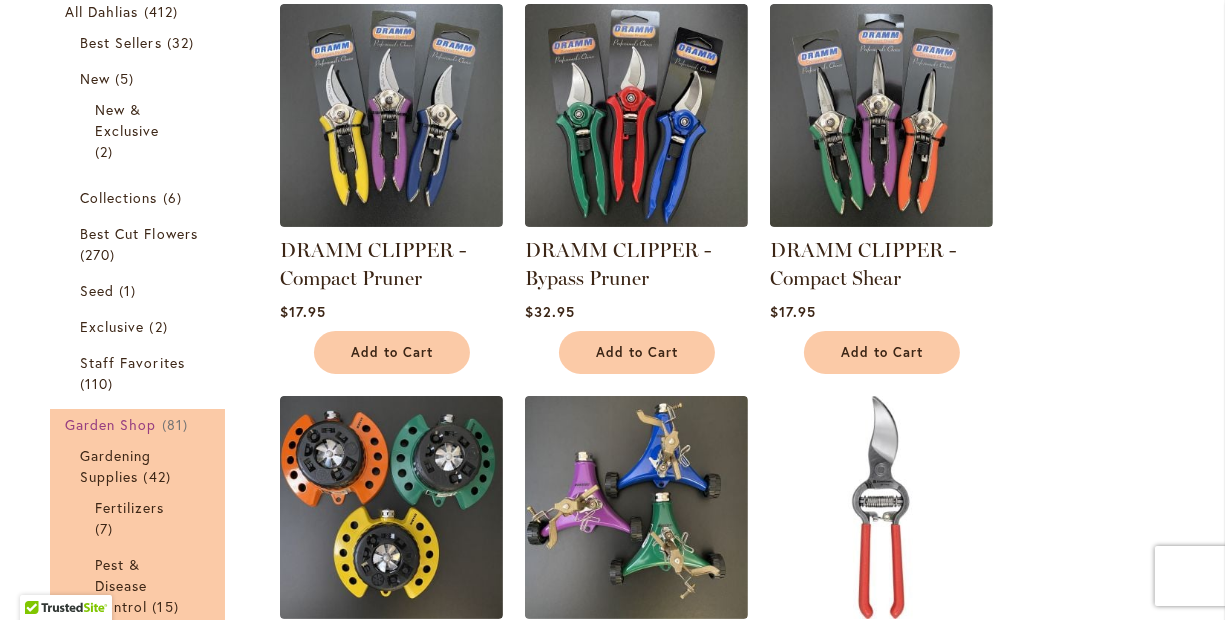 click on "Garden Shop" at bounding box center (111, 424) 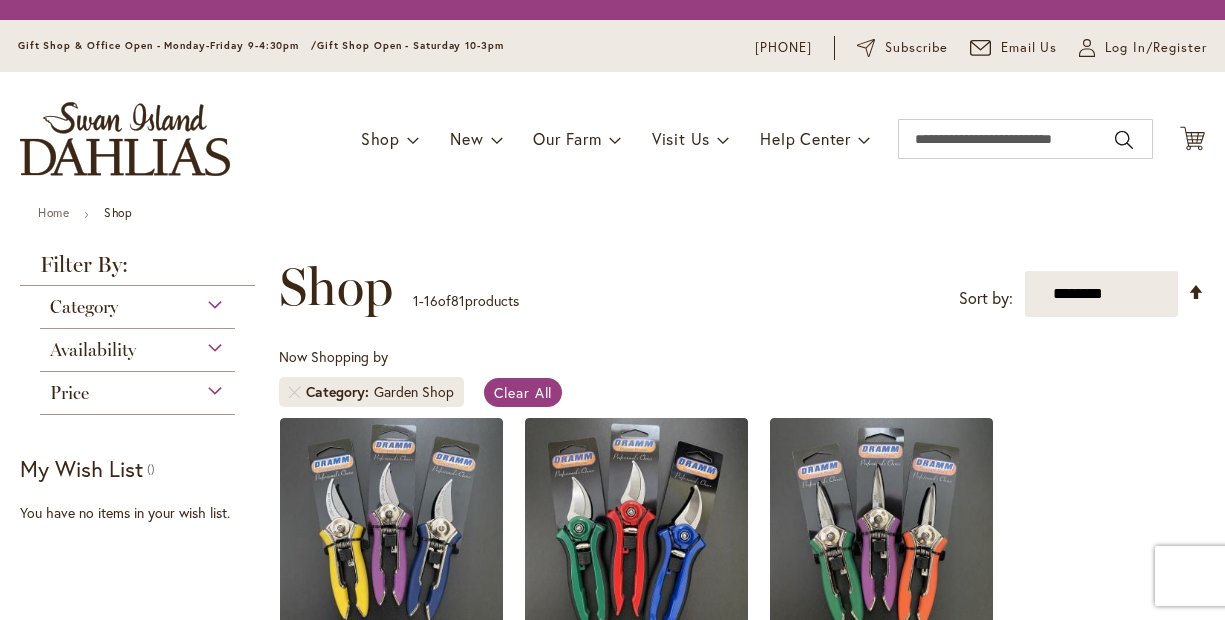 scroll, scrollTop: 0, scrollLeft: 0, axis: both 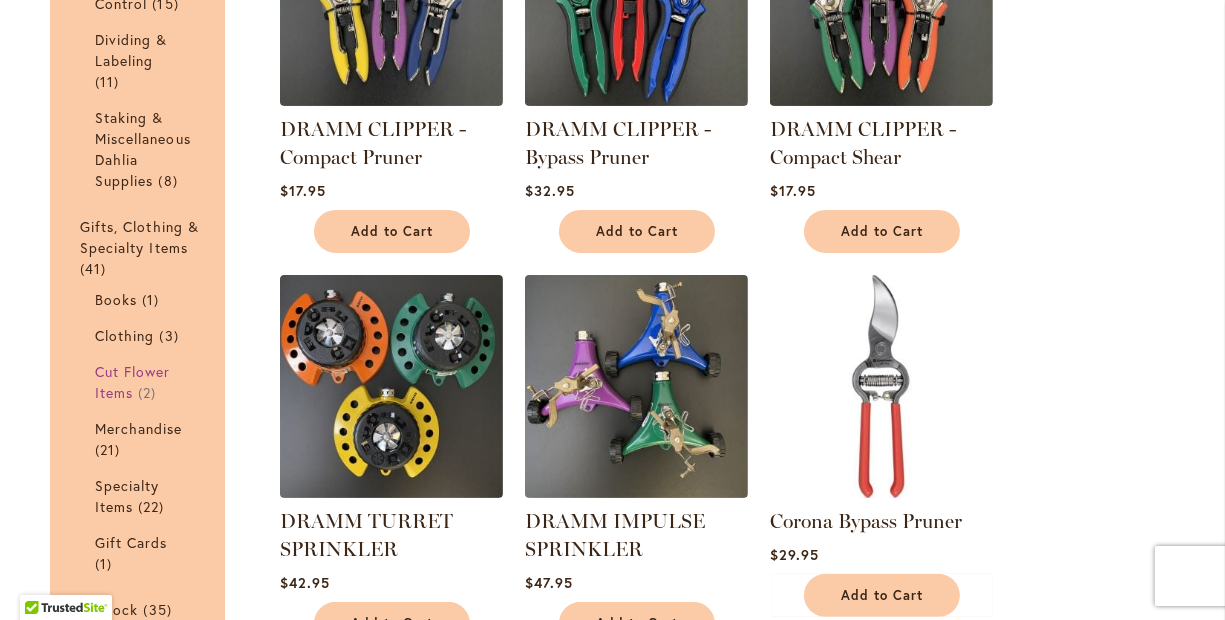 click on "Cut Flower Items" at bounding box center (133, 382) 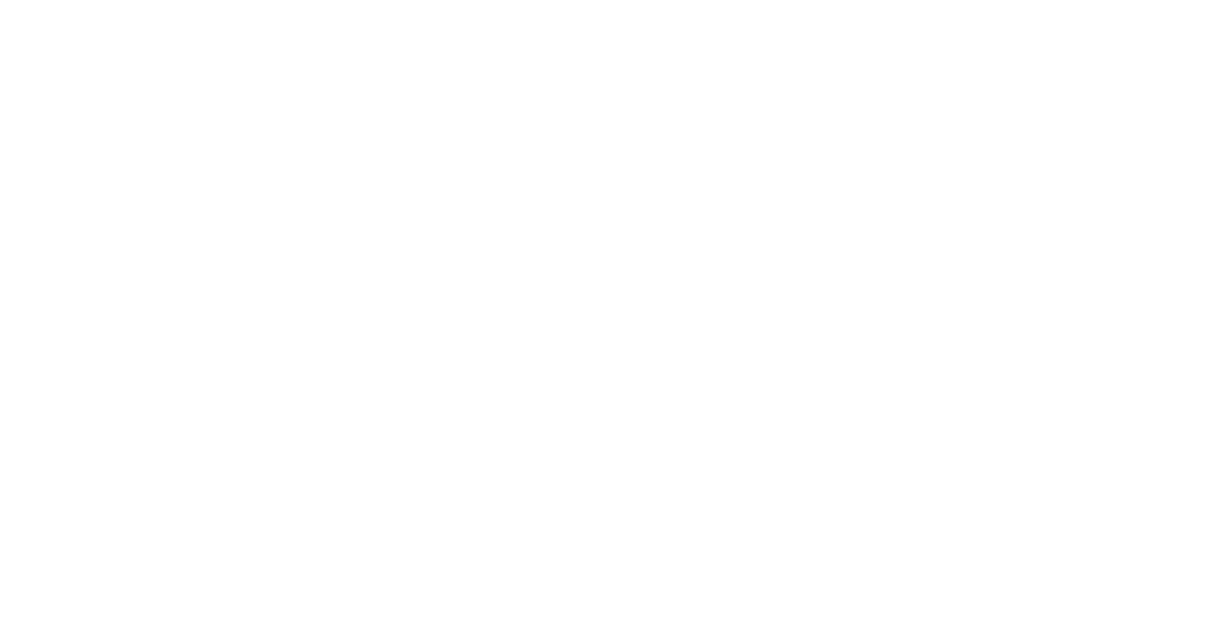 scroll, scrollTop: 0, scrollLeft: 0, axis: both 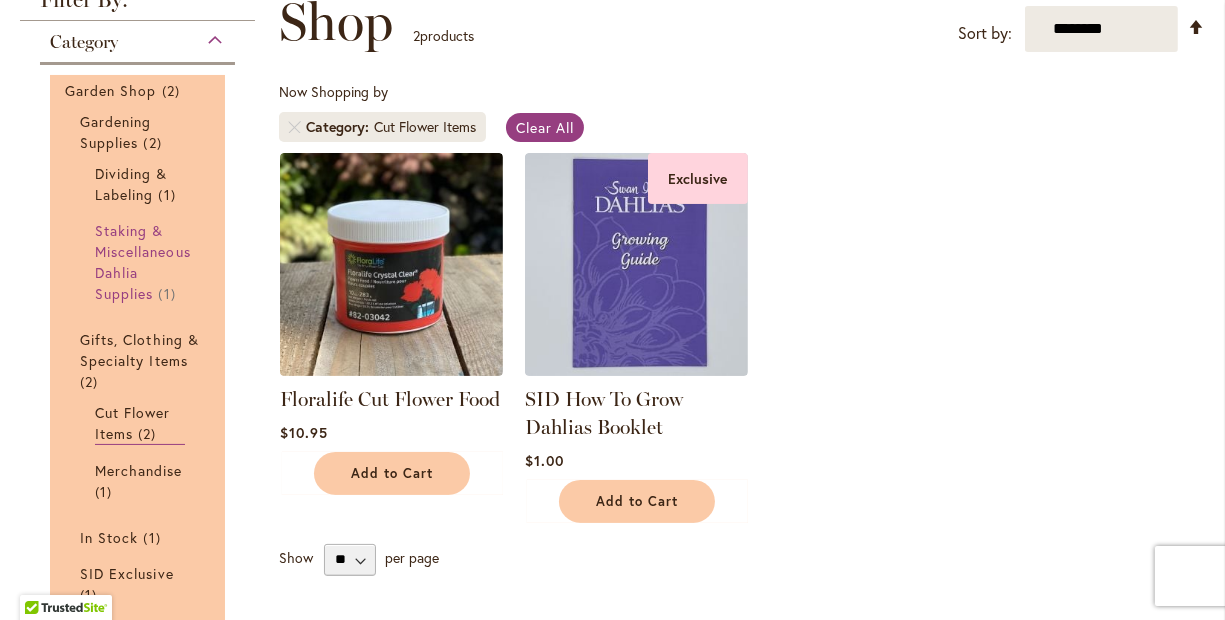 click on "Staking & Miscellaneous Dahlia Supplies
1
item" at bounding box center [140, 262] 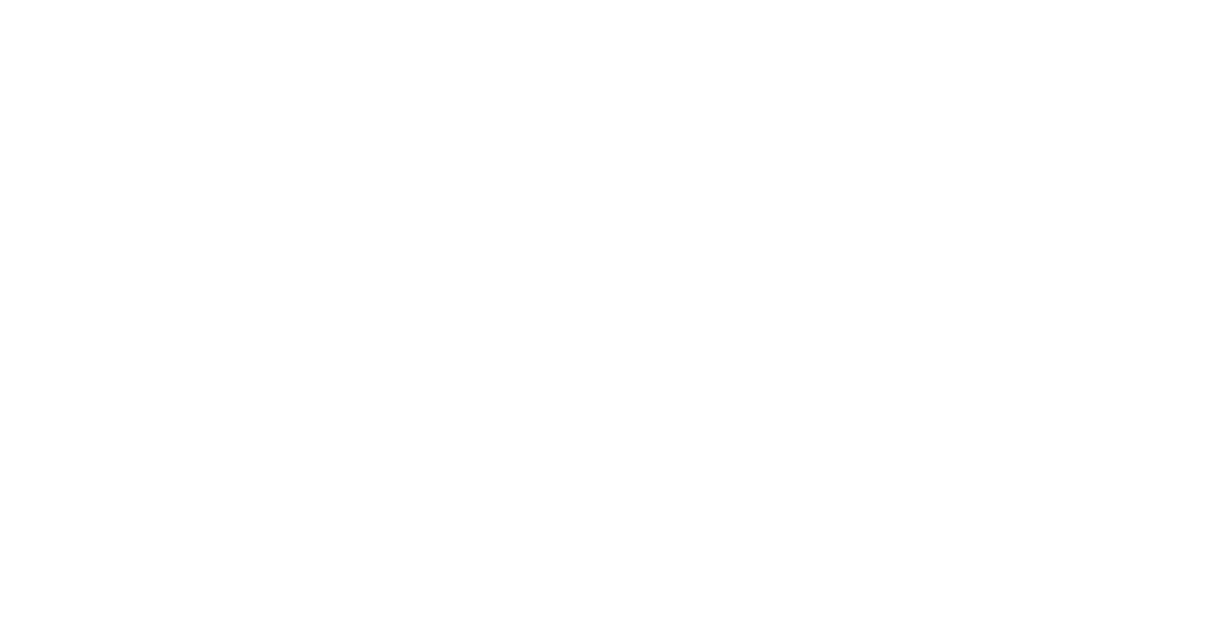 scroll, scrollTop: 0, scrollLeft: 0, axis: both 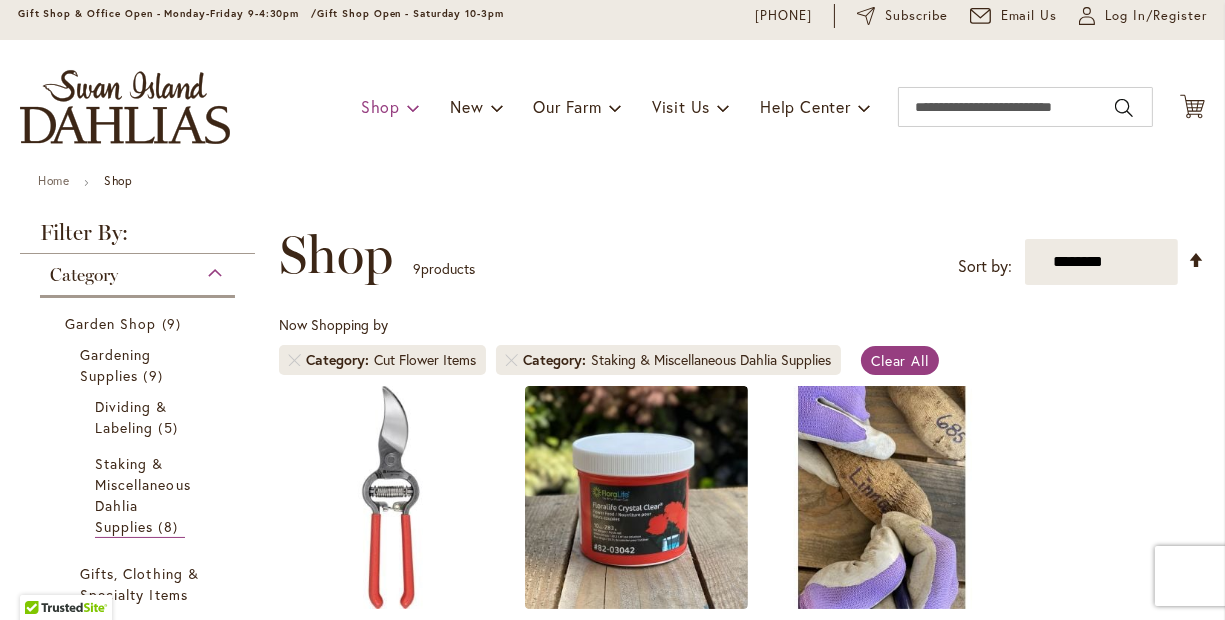 click on "Shop" at bounding box center [390, 107] 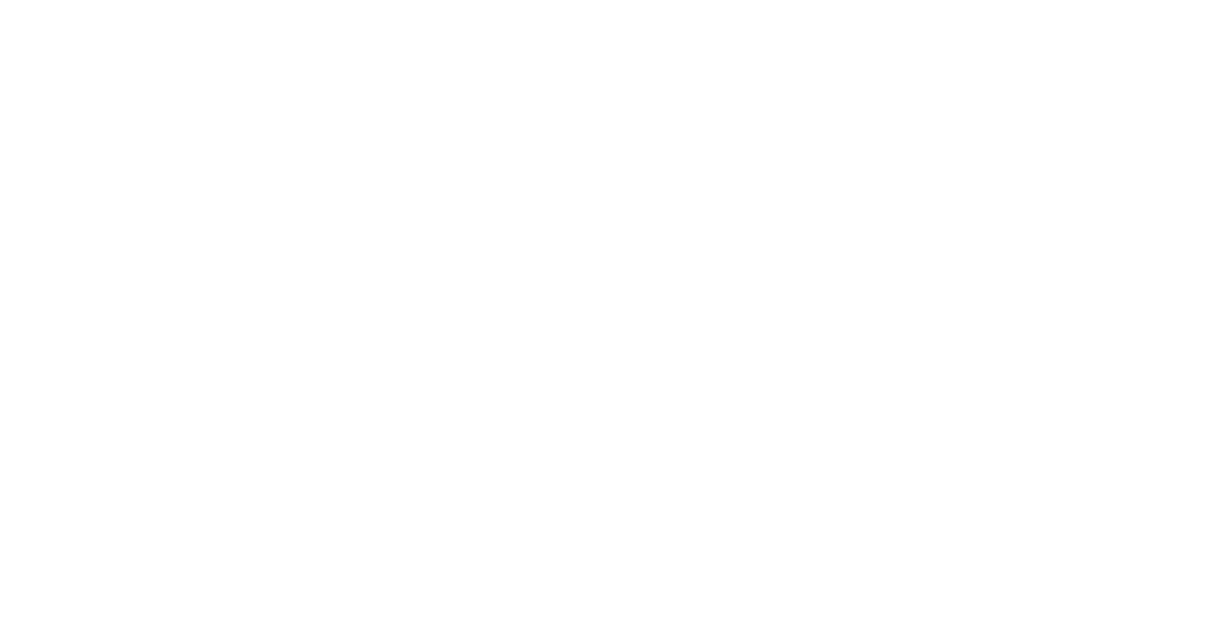 scroll, scrollTop: 0, scrollLeft: 0, axis: both 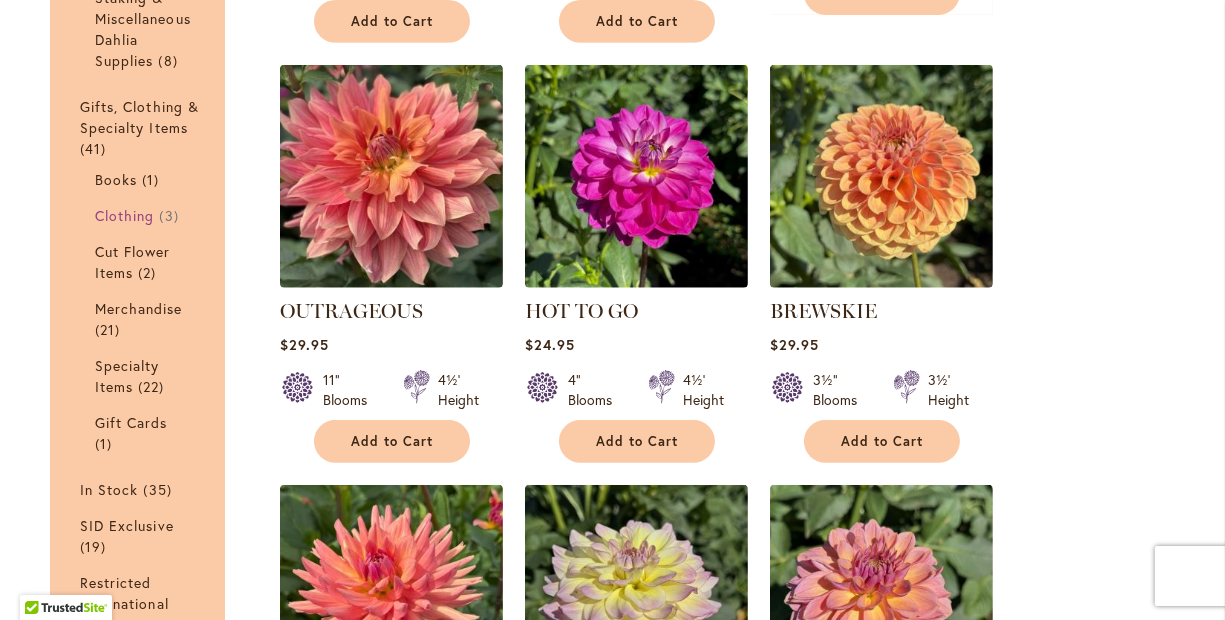 click on "Clothing" at bounding box center [124, 215] 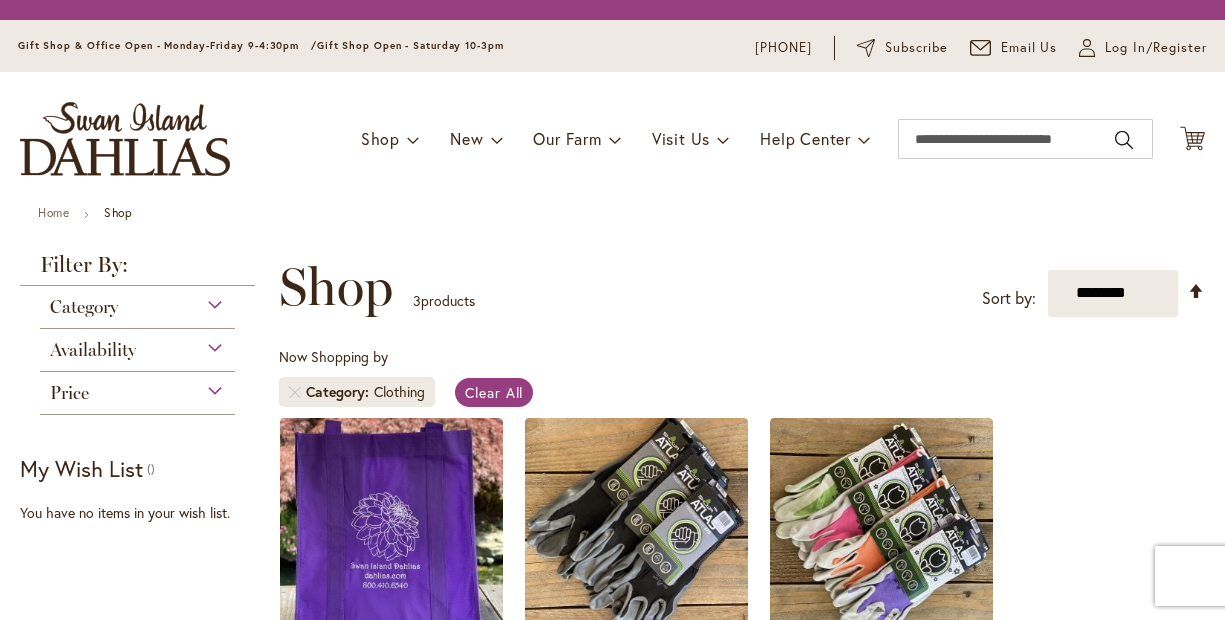 scroll, scrollTop: 0, scrollLeft: 0, axis: both 